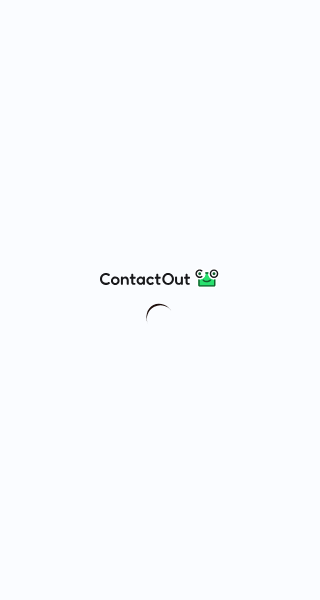 scroll, scrollTop: 0, scrollLeft: 0, axis: both 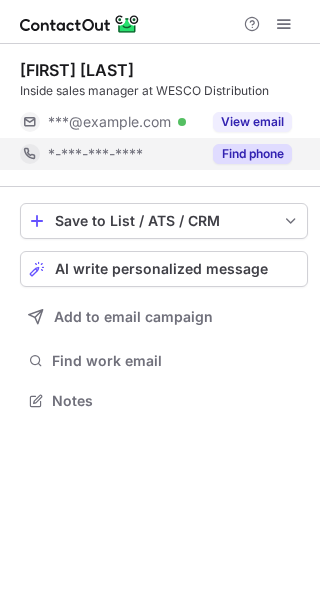 click on "Find phone" at bounding box center [252, 154] 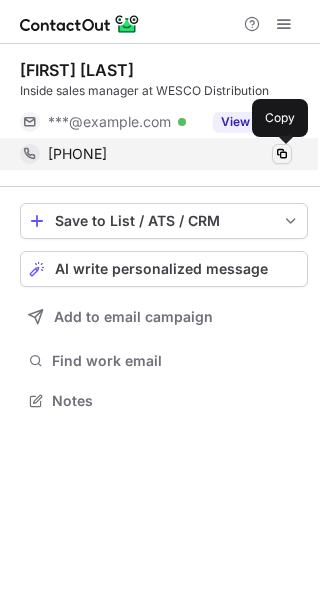 click at bounding box center (282, 154) 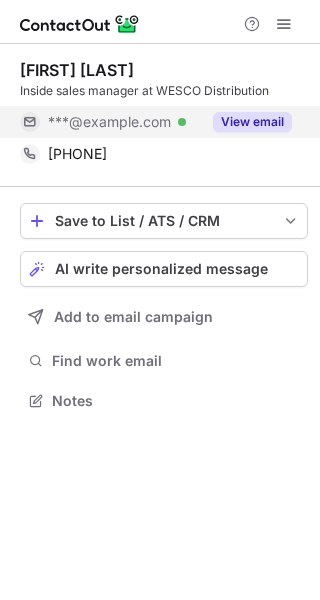click on "View email" at bounding box center (252, 122) 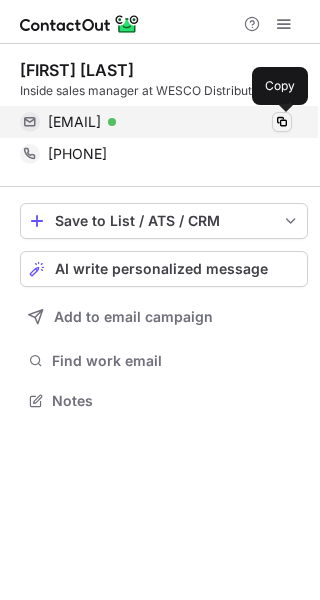 click at bounding box center (282, 122) 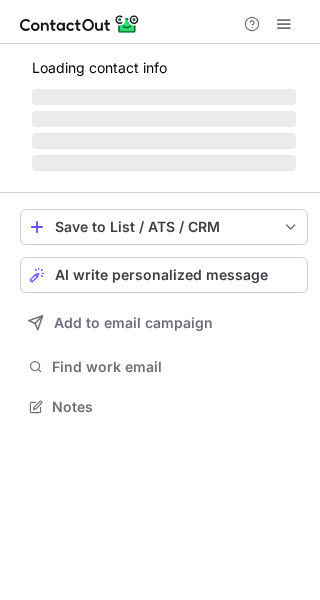 scroll, scrollTop: 0, scrollLeft: 0, axis: both 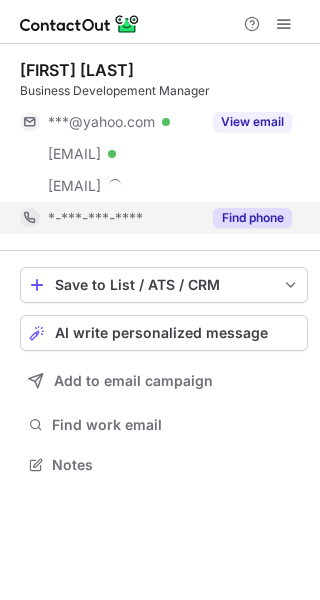 click on "Find phone" at bounding box center (252, 218) 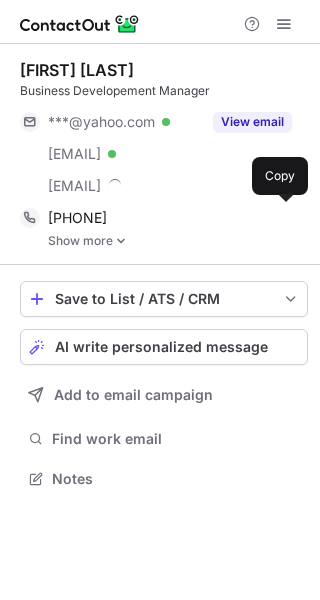 scroll, scrollTop: 10, scrollLeft: 10, axis: both 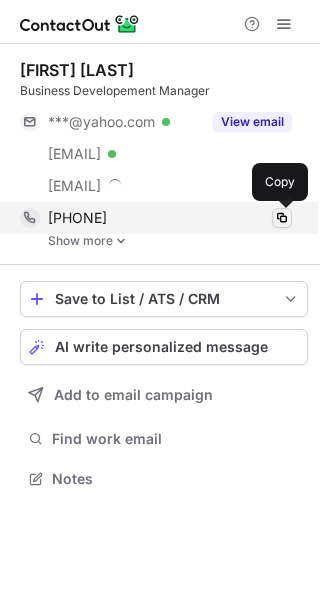 click at bounding box center (282, 218) 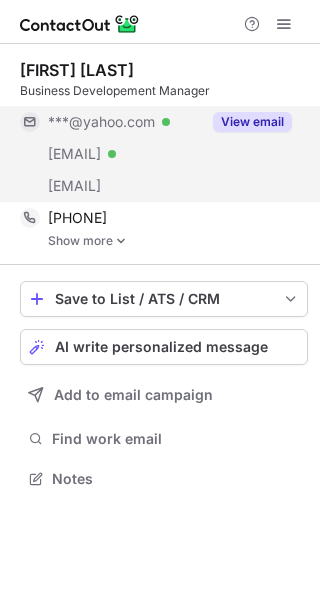 click on "View email" at bounding box center (252, 122) 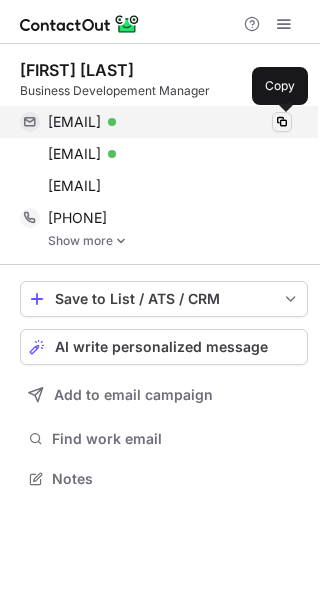 click at bounding box center (282, 122) 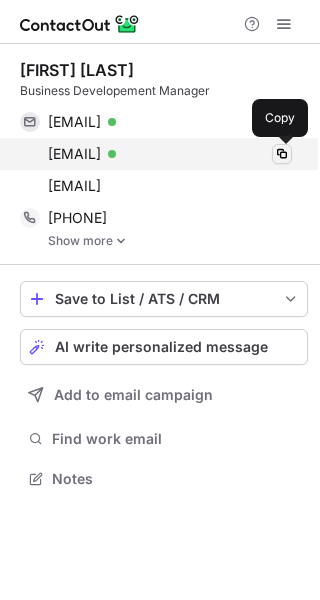 click at bounding box center (282, 154) 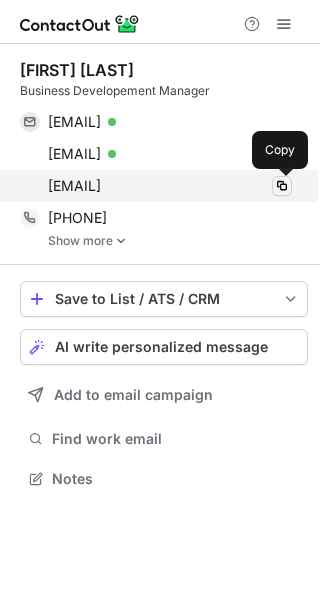 click at bounding box center [282, 186] 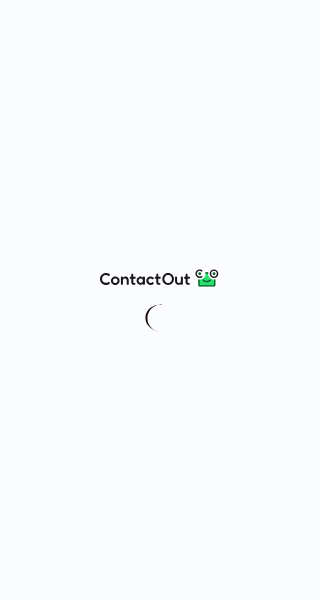 scroll, scrollTop: 0, scrollLeft: 0, axis: both 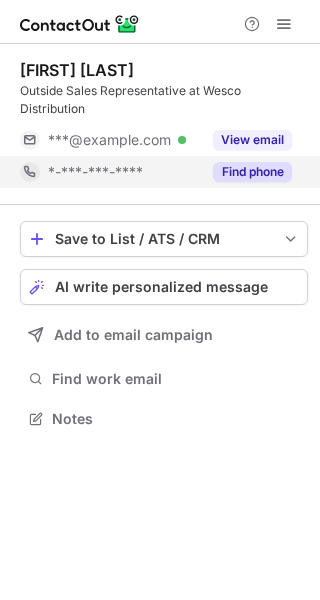 click on "Find phone" at bounding box center [252, 172] 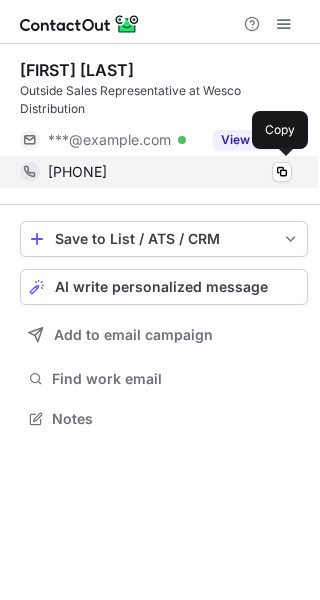 click on "+13304989403" at bounding box center [170, 172] 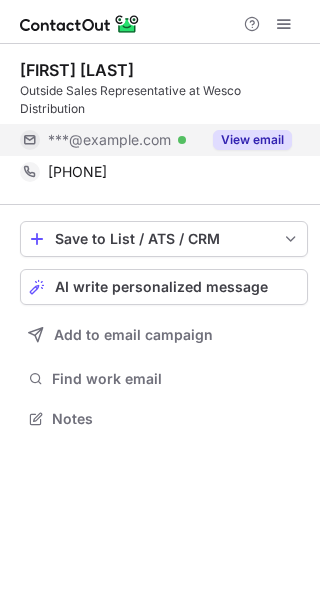 click on "View email" at bounding box center (252, 140) 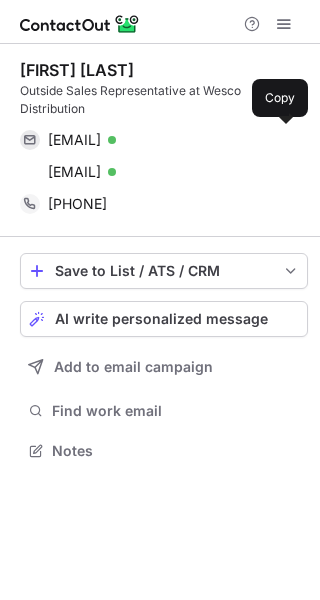 scroll, scrollTop: 10, scrollLeft: 10, axis: both 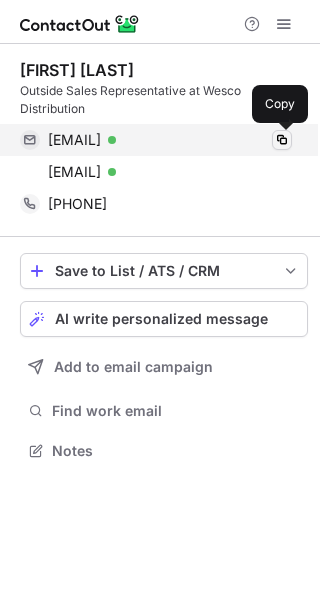 click at bounding box center (282, 140) 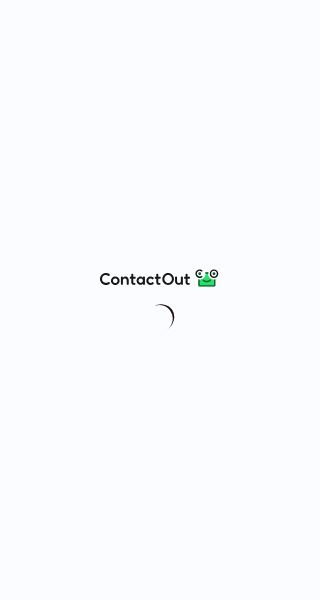 scroll, scrollTop: 0, scrollLeft: 0, axis: both 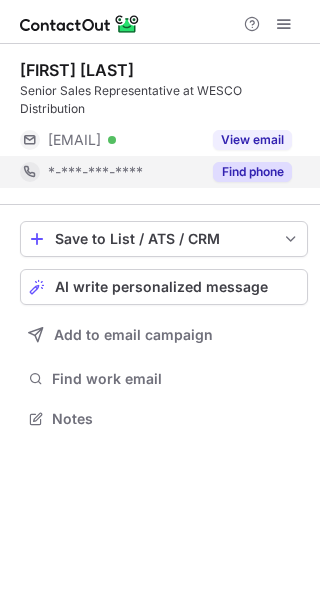 click on "Find phone" at bounding box center (252, 172) 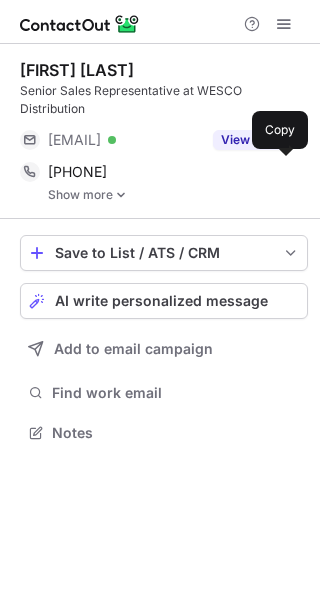 scroll, scrollTop: 10, scrollLeft: 10, axis: both 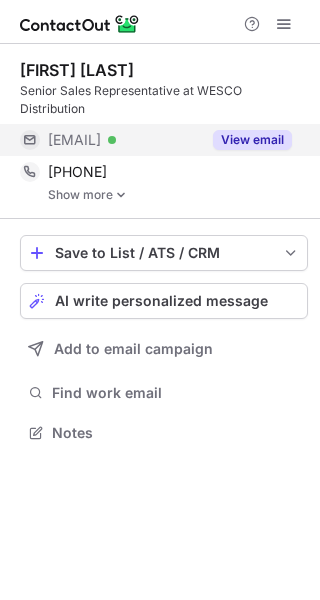 click on "View email" at bounding box center (252, 140) 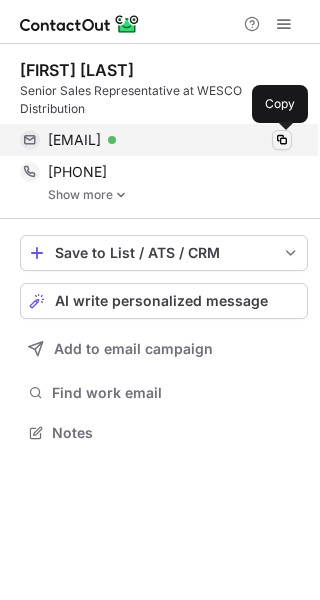 click at bounding box center (282, 140) 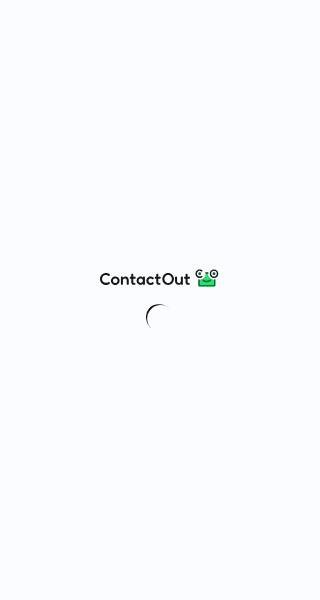 scroll, scrollTop: 0, scrollLeft: 0, axis: both 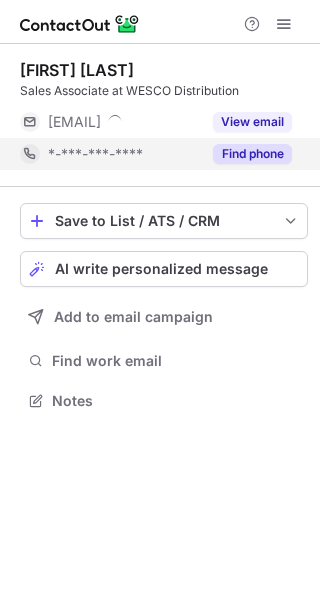 click on "Find phone" at bounding box center [252, 154] 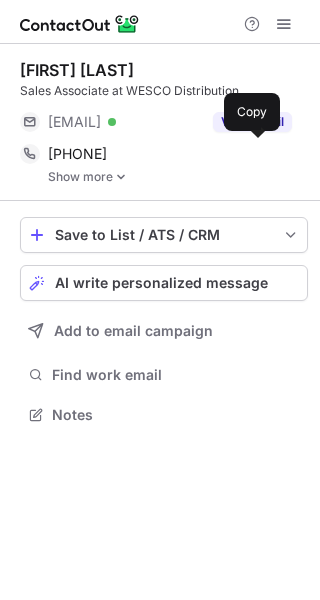 scroll, scrollTop: 10, scrollLeft: 10, axis: both 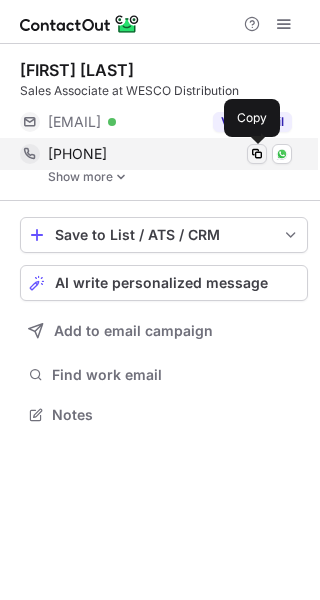 click at bounding box center [257, 154] 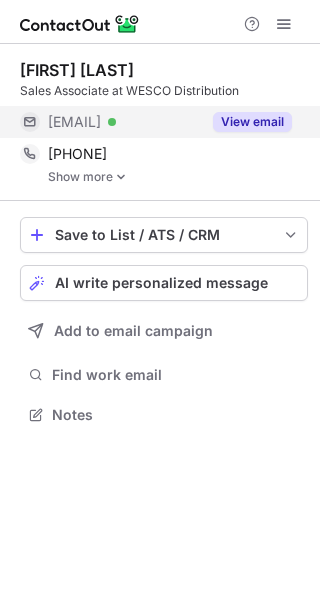 click on "View email" at bounding box center [252, 122] 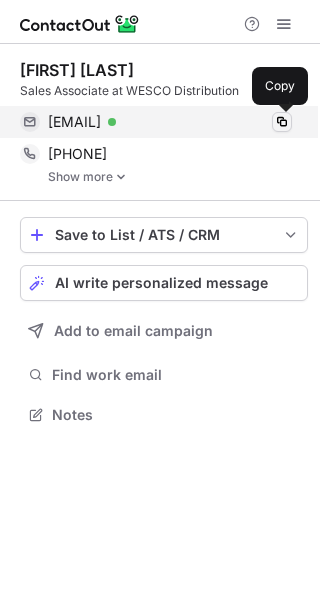 click at bounding box center (282, 122) 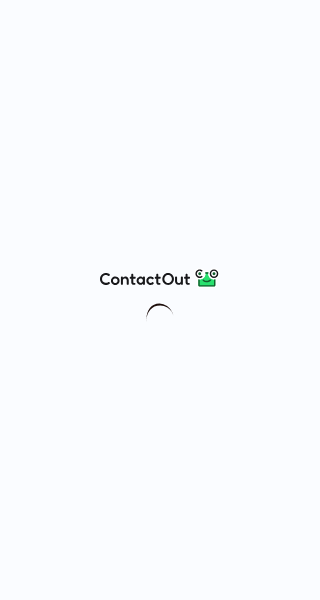 scroll, scrollTop: 0, scrollLeft: 0, axis: both 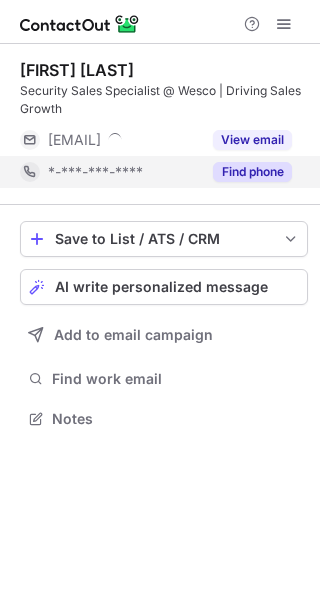click on "Find phone" at bounding box center [252, 172] 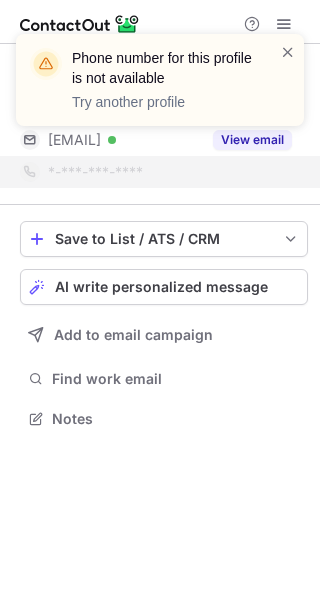 click on "Phone number for this profile is not available Try another profile" at bounding box center (160, 88) 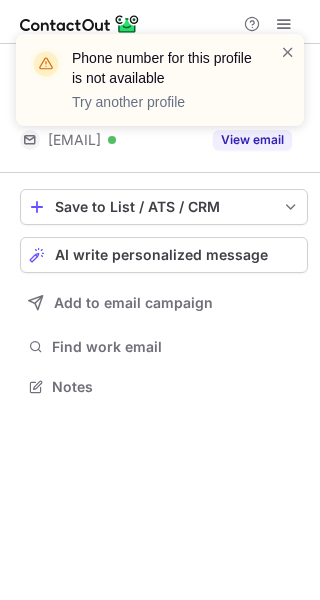 scroll, scrollTop: 373, scrollLeft: 320, axis: both 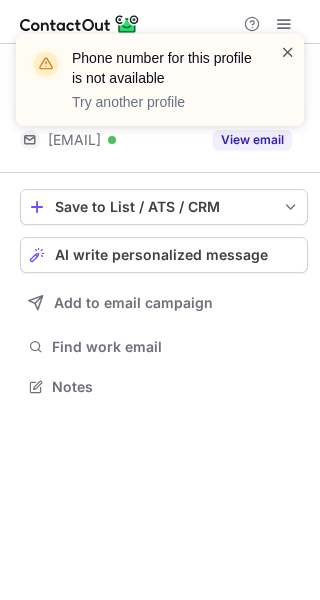 click at bounding box center (288, 52) 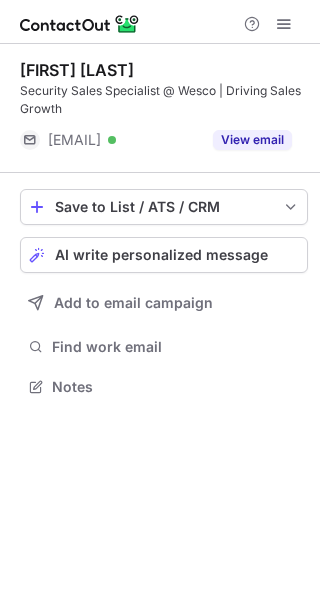 click on "Phone number for this profile is not available Try another profile" at bounding box center [160, 88] 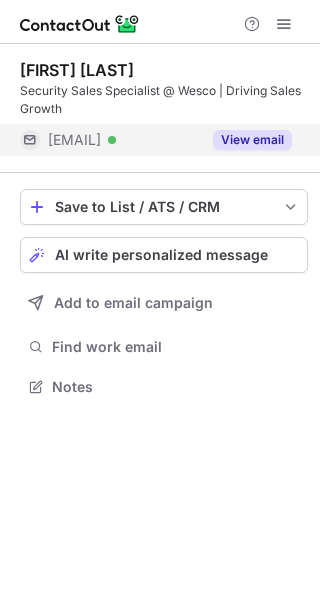 click on "View email" at bounding box center (252, 140) 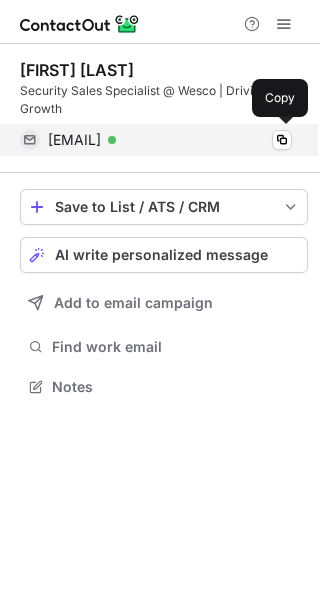 click on "kduke@wesco.com Verified" at bounding box center (170, 140) 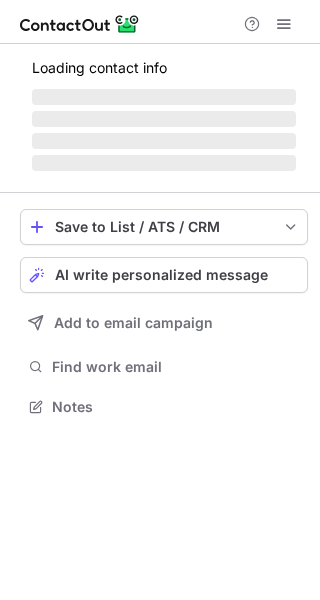 scroll, scrollTop: 0, scrollLeft: 0, axis: both 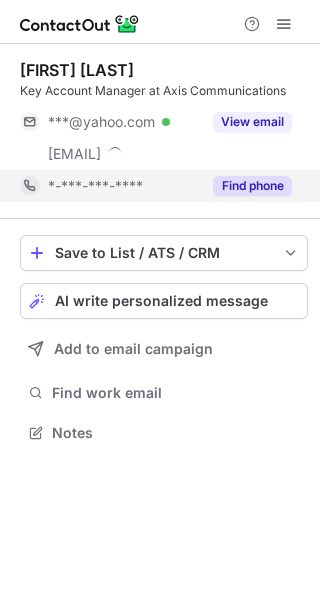 click on "Find phone" at bounding box center [252, 186] 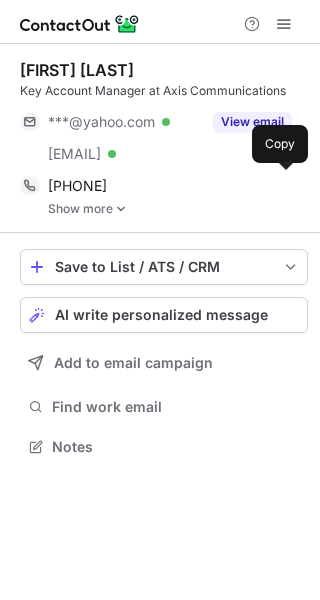 scroll, scrollTop: 10, scrollLeft: 10, axis: both 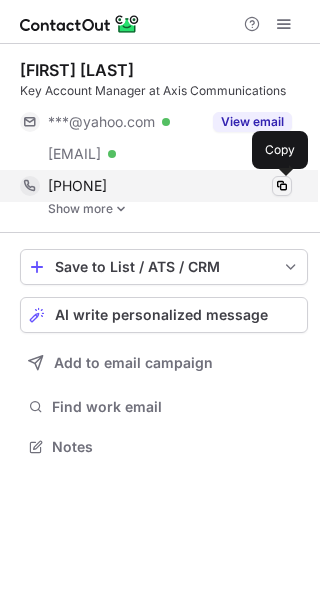 click at bounding box center (282, 186) 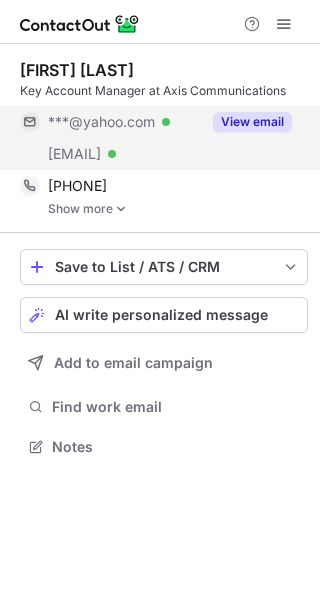 click on "View email" at bounding box center [252, 122] 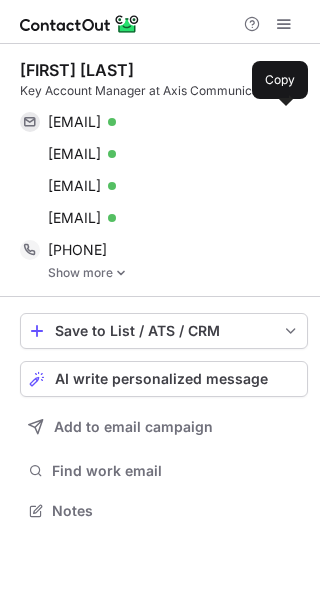 scroll, scrollTop: 10, scrollLeft: 10, axis: both 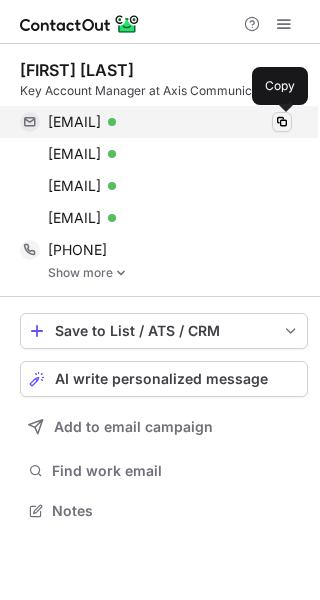 click at bounding box center [282, 122] 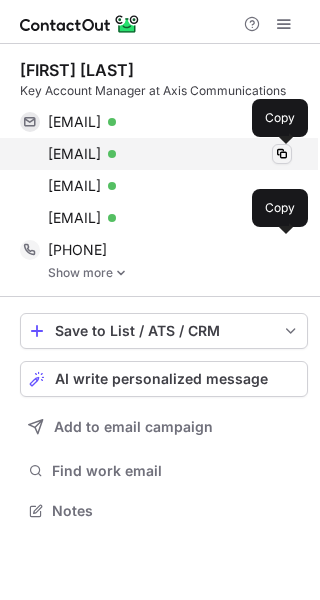 click at bounding box center (282, 154) 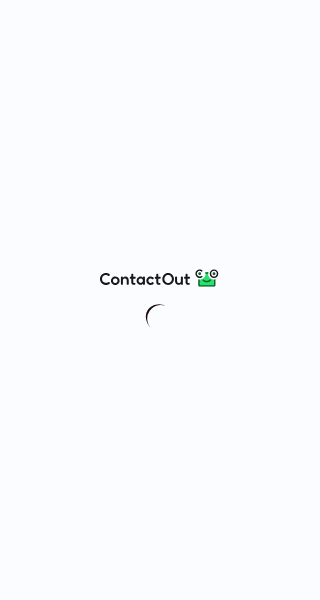 scroll, scrollTop: 0, scrollLeft: 0, axis: both 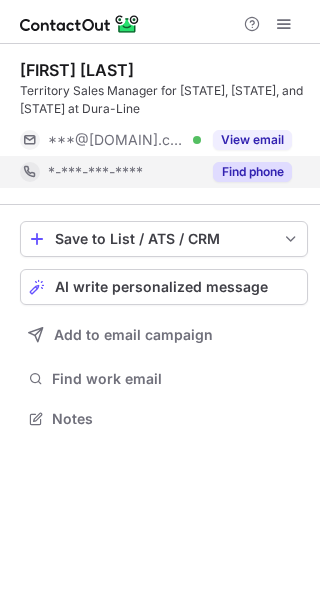 click on "Find phone" at bounding box center [252, 172] 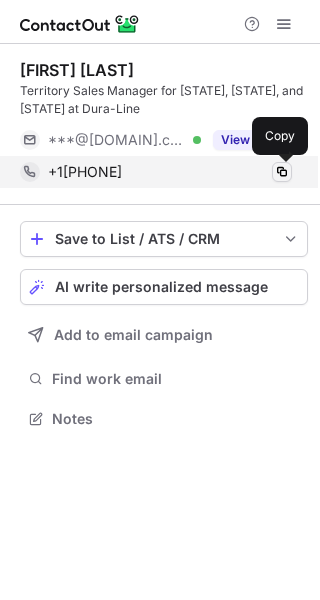 click at bounding box center (282, 172) 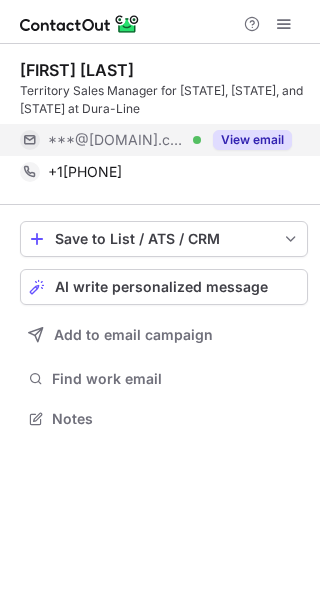 click on "View email" at bounding box center [252, 140] 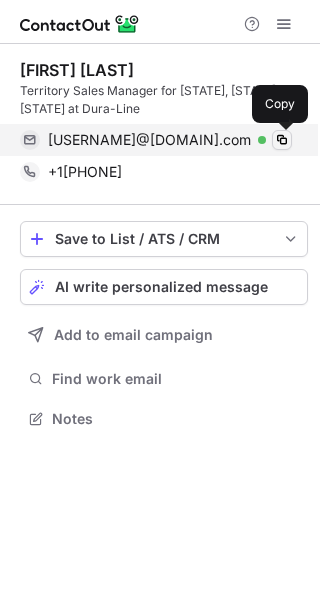 click at bounding box center [282, 140] 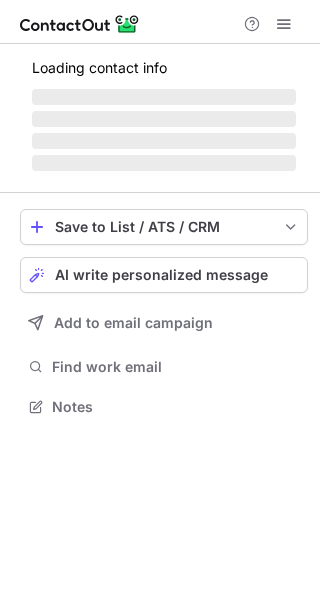 scroll, scrollTop: 0, scrollLeft: 0, axis: both 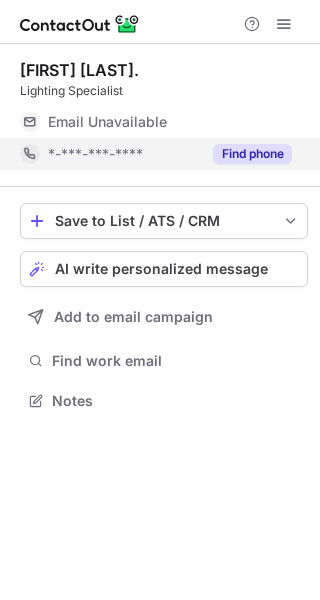 click on "Find phone" at bounding box center (252, 154) 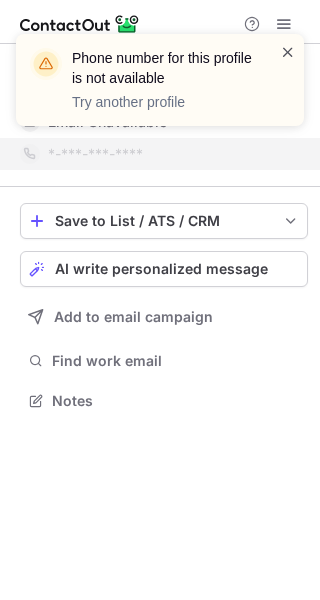 click at bounding box center (288, 52) 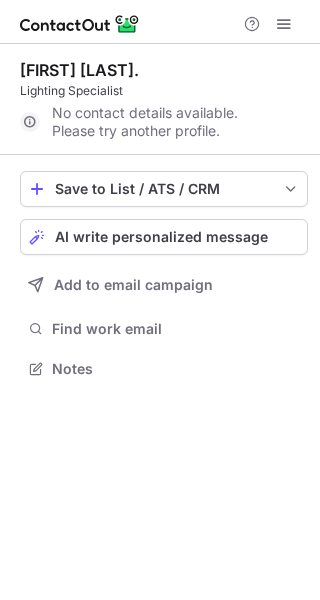 scroll, scrollTop: 355, scrollLeft: 320, axis: both 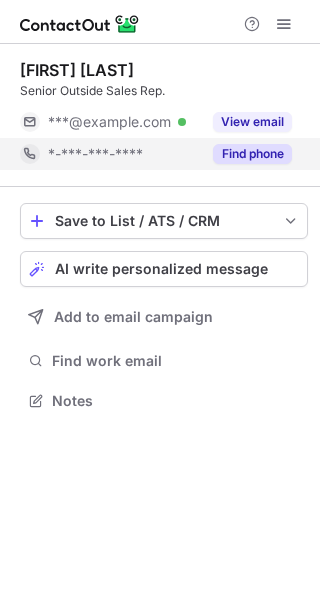click on "Find phone" at bounding box center [252, 154] 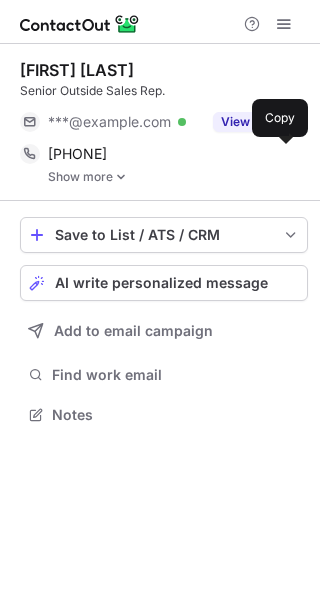 scroll, scrollTop: 10, scrollLeft: 10, axis: both 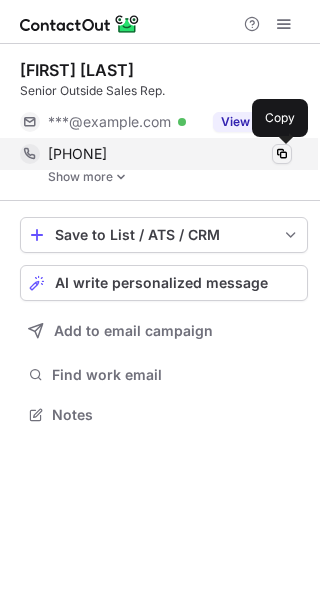 click at bounding box center (282, 154) 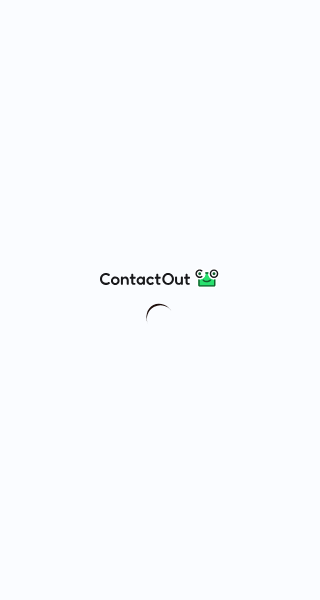 scroll, scrollTop: 0, scrollLeft: 0, axis: both 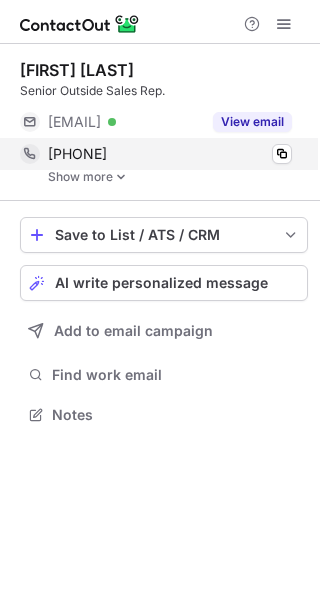 click on "+15615741869" at bounding box center (170, 154) 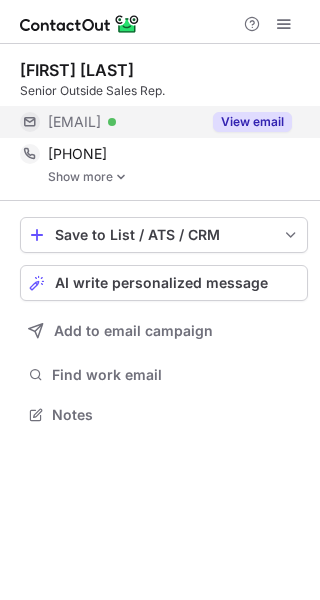 click on "View email" at bounding box center (252, 122) 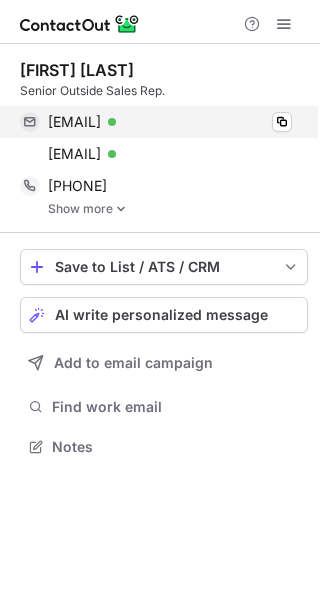 scroll, scrollTop: 10, scrollLeft: 10, axis: both 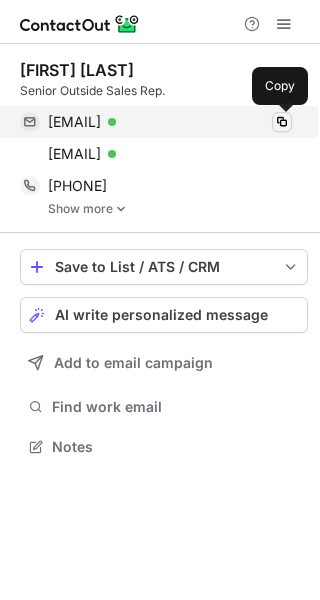 click at bounding box center (282, 122) 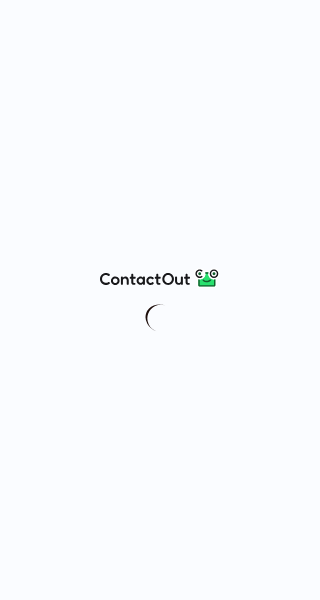 scroll, scrollTop: 0, scrollLeft: 0, axis: both 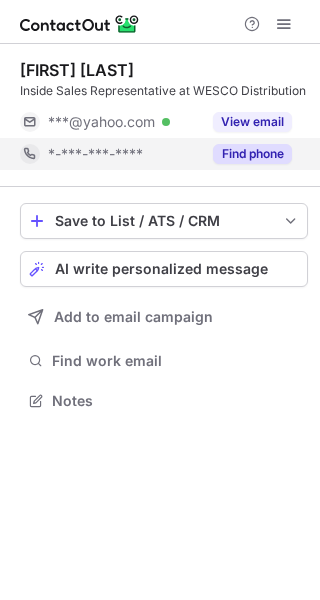 click on "Find phone" at bounding box center [252, 154] 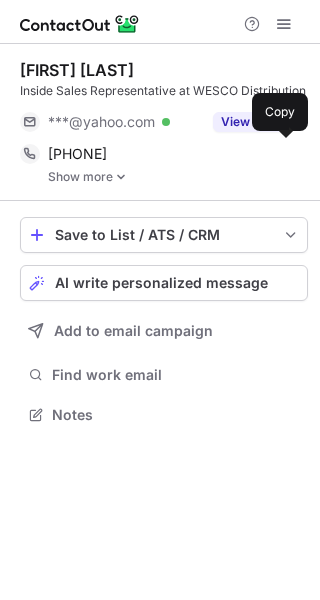 scroll, scrollTop: 10, scrollLeft: 10, axis: both 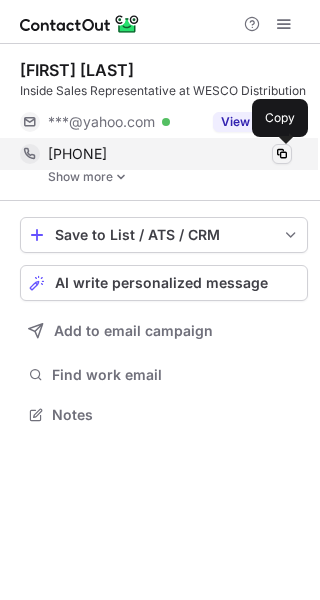 click at bounding box center (282, 154) 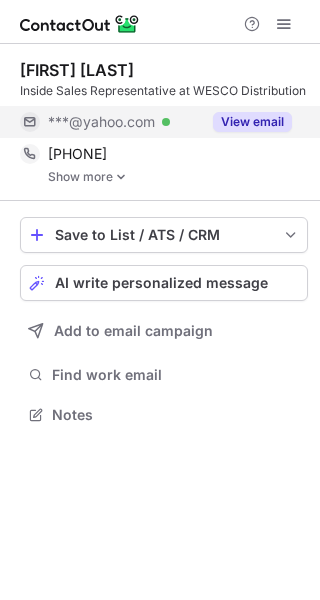 click on "View email" at bounding box center (252, 122) 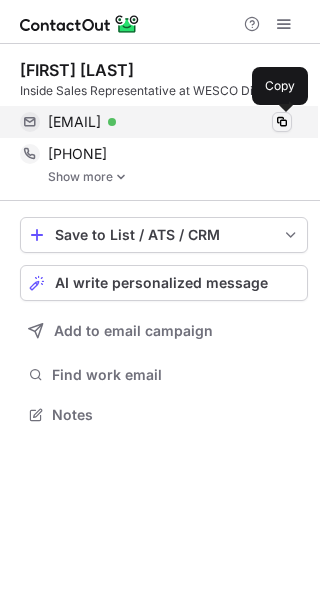 click at bounding box center [282, 122] 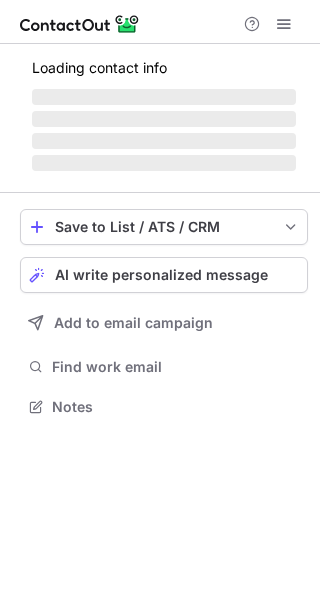 scroll, scrollTop: 0, scrollLeft: 0, axis: both 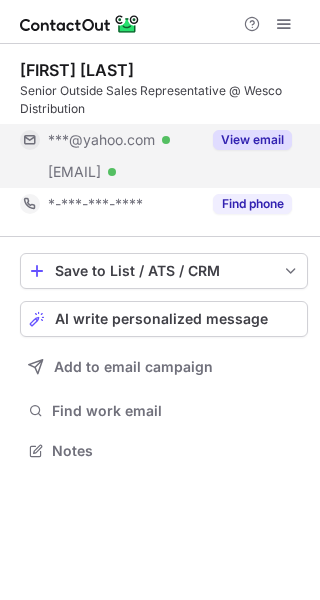 click on "View email" at bounding box center [252, 140] 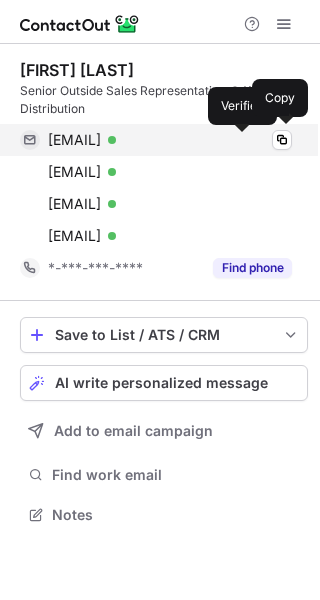 scroll, scrollTop: 10, scrollLeft: 10, axis: both 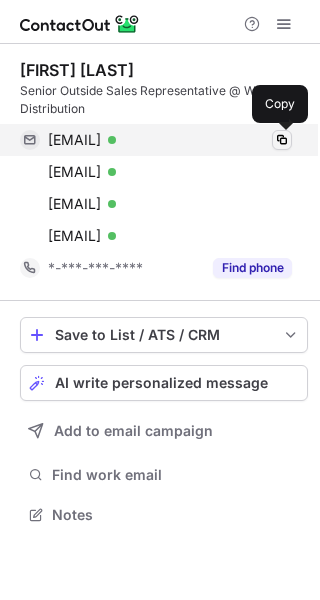 click at bounding box center [282, 140] 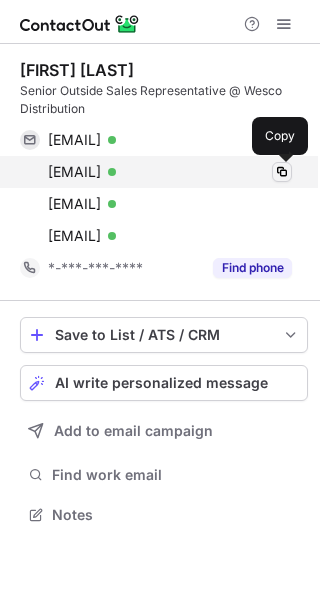 click at bounding box center (282, 172) 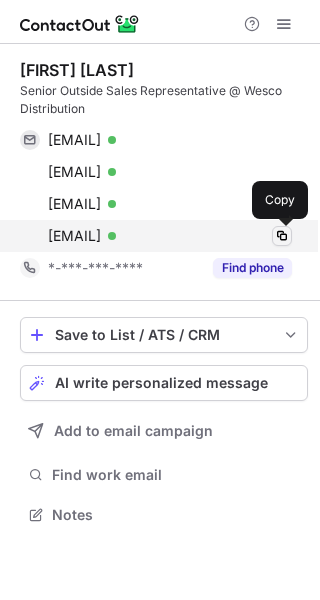 click at bounding box center (282, 236) 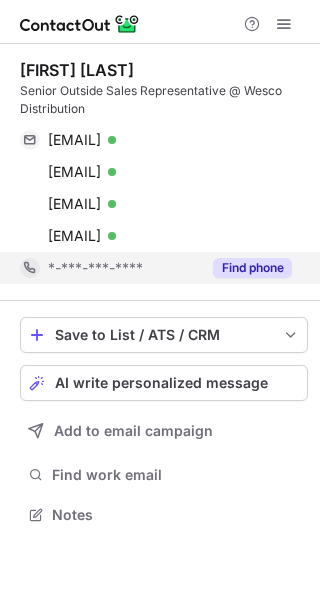 drag, startPoint x: 283, startPoint y: 268, endPoint x: 280, endPoint y: 282, distance: 14.3178215 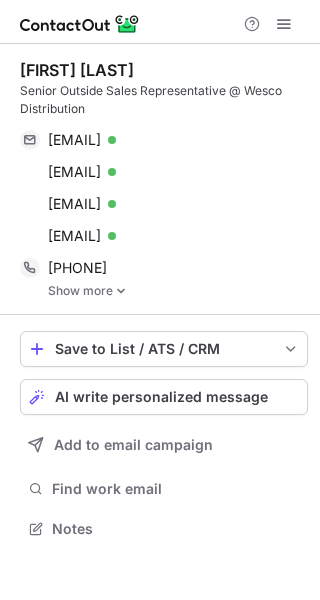 scroll, scrollTop: 10, scrollLeft: 10, axis: both 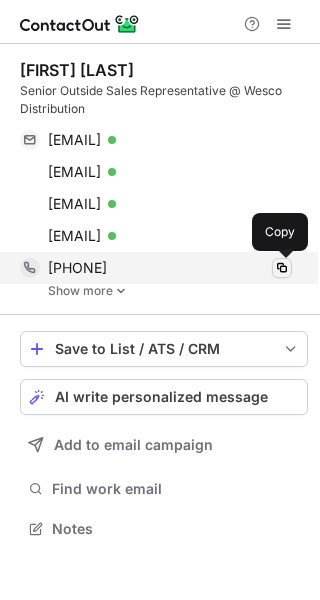 click at bounding box center [282, 268] 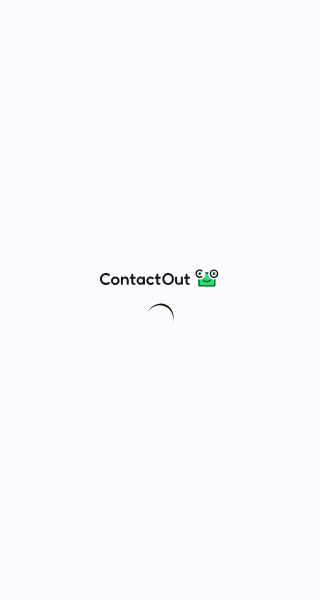 scroll, scrollTop: 0, scrollLeft: 0, axis: both 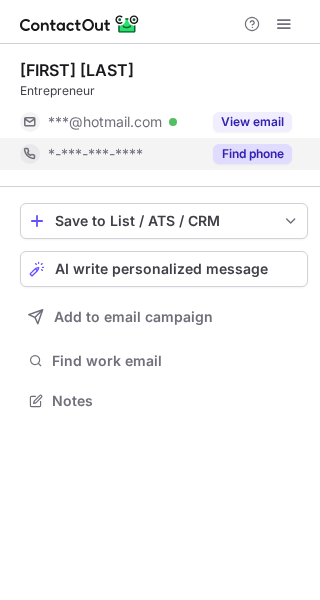click on "Find phone" at bounding box center (252, 154) 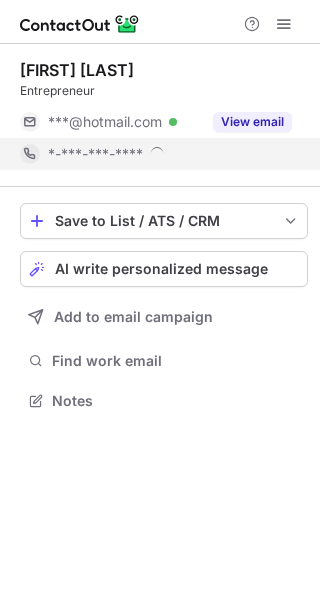 scroll, scrollTop: 10, scrollLeft: 10, axis: both 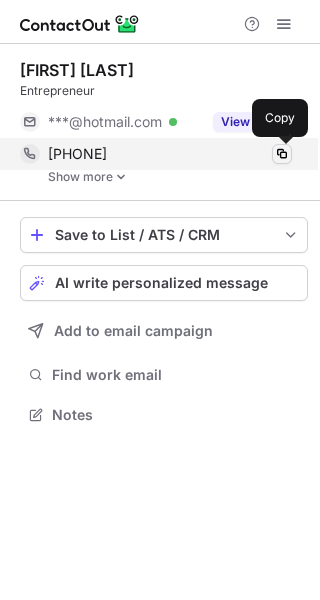 click at bounding box center (282, 154) 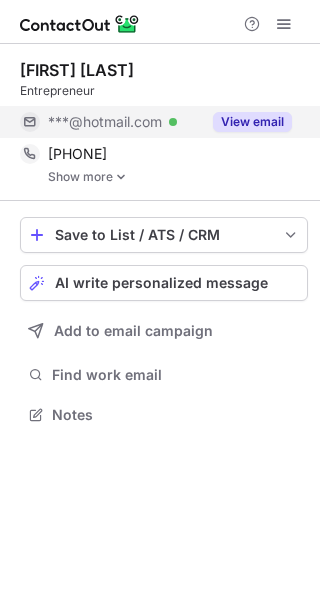 click on "View email" at bounding box center (252, 122) 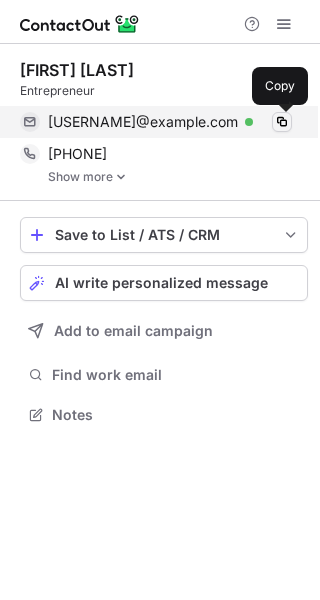 click at bounding box center (282, 122) 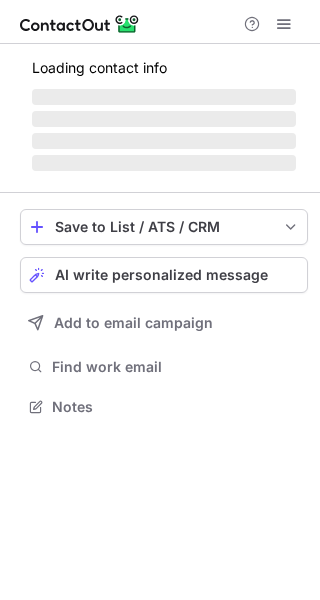 scroll, scrollTop: 0, scrollLeft: 0, axis: both 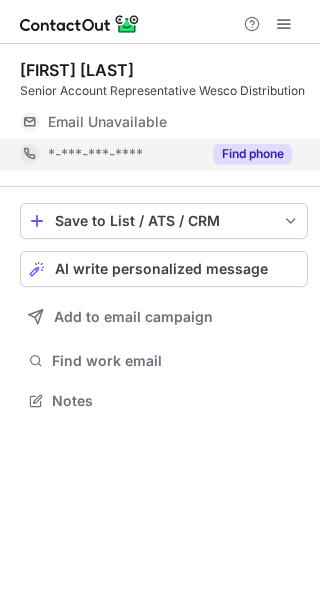 click on "Find phone" at bounding box center [252, 154] 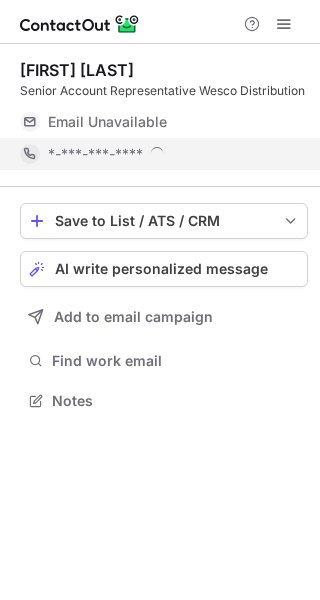 scroll, scrollTop: 10, scrollLeft: 10, axis: both 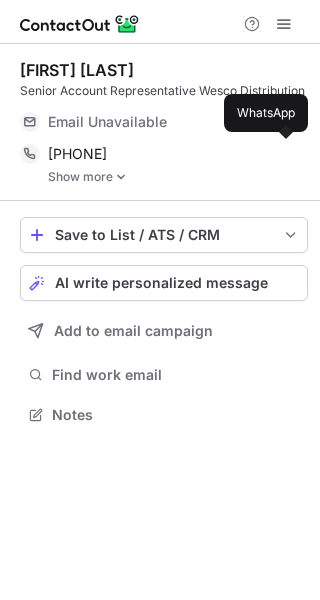 click at bounding box center [282, 154] 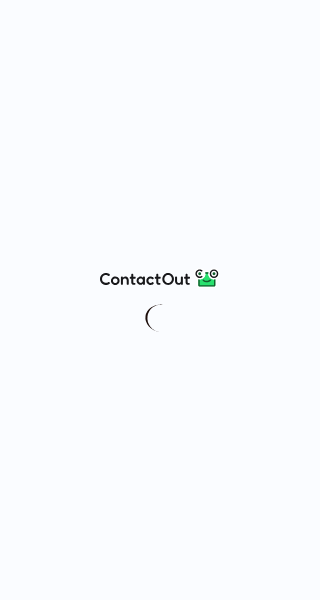 scroll, scrollTop: 0, scrollLeft: 0, axis: both 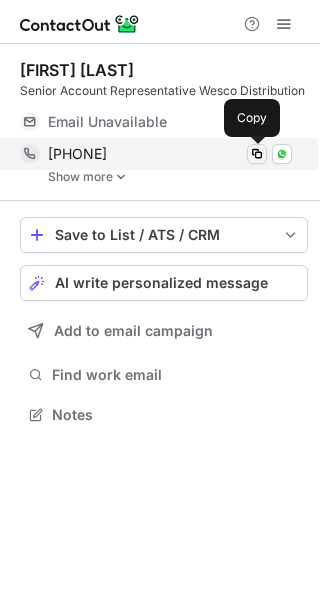 click at bounding box center [257, 154] 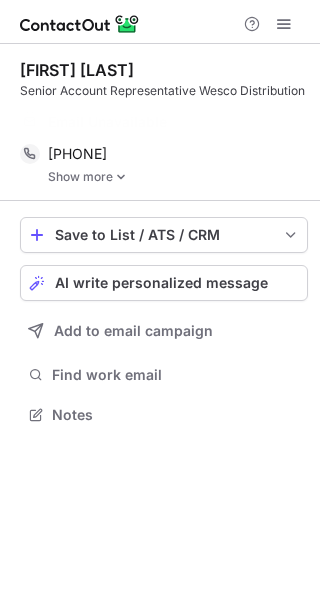 scroll, scrollTop: 369, scrollLeft: 320, axis: both 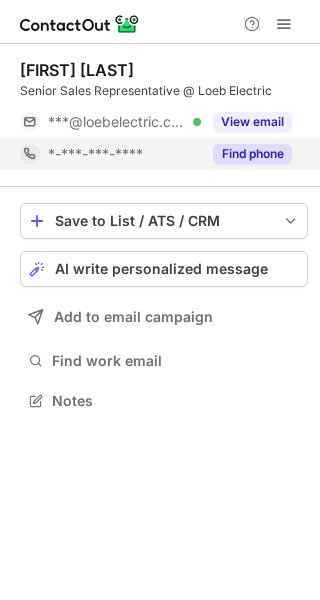 click on "Find phone" at bounding box center [252, 154] 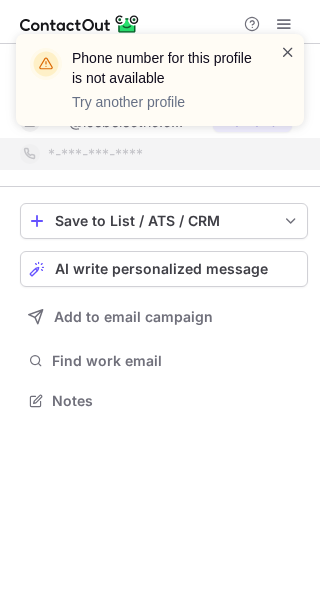 click at bounding box center [288, 52] 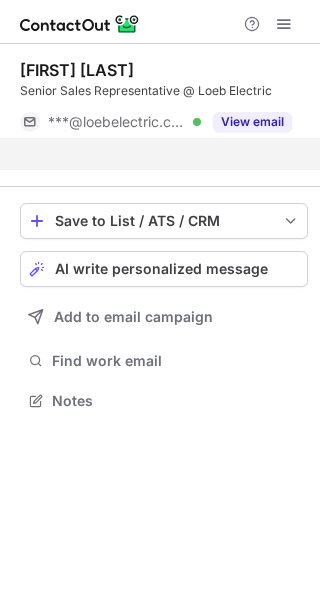click on "Phone number for this profile is not available Try another profile" at bounding box center [160, 80] 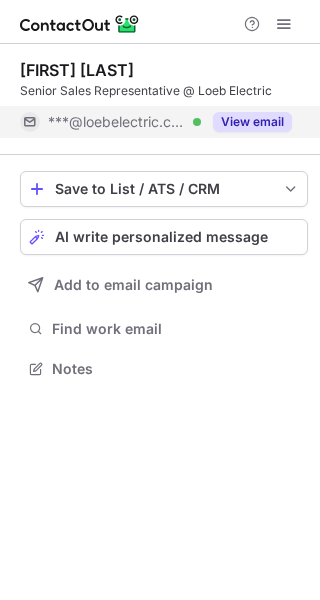 click on "View email" at bounding box center (252, 122) 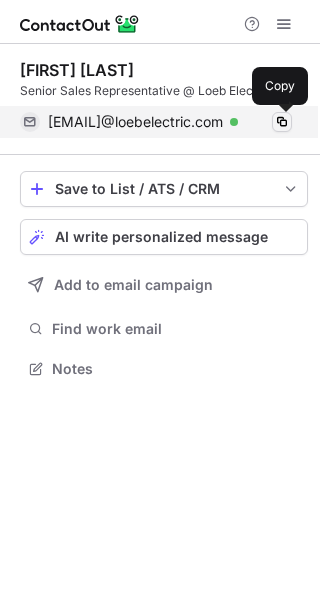 click at bounding box center (282, 122) 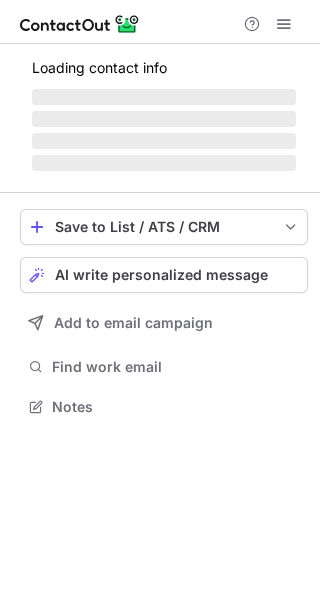 scroll, scrollTop: 0, scrollLeft: 0, axis: both 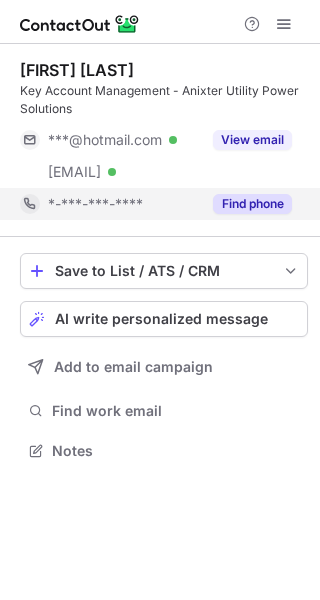 click on "Find phone" at bounding box center [252, 204] 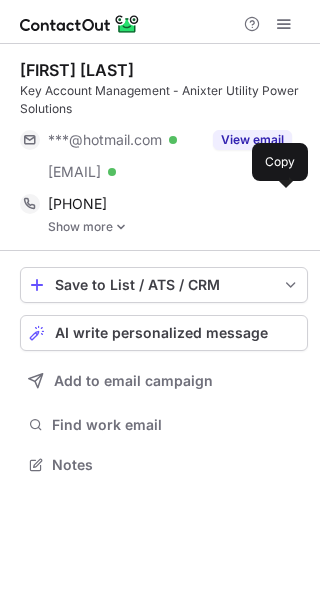 scroll, scrollTop: 10, scrollLeft: 10, axis: both 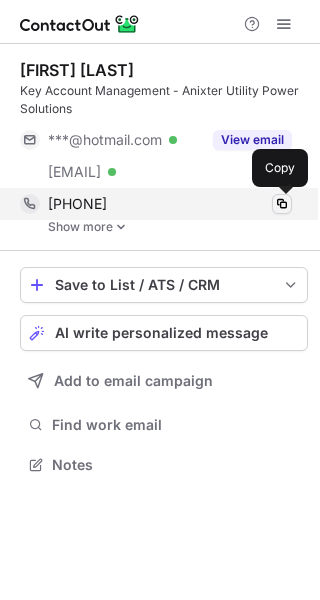 click at bounding box center [282, 204] 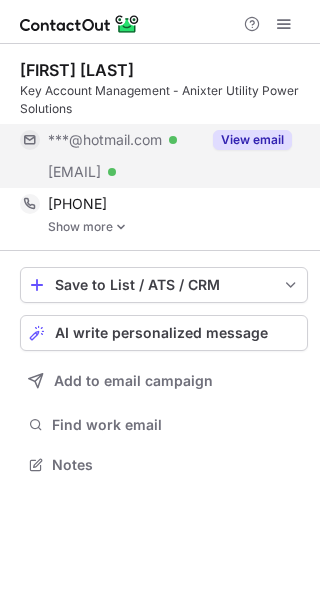 click on "View email" at bounding box center (252, 140) 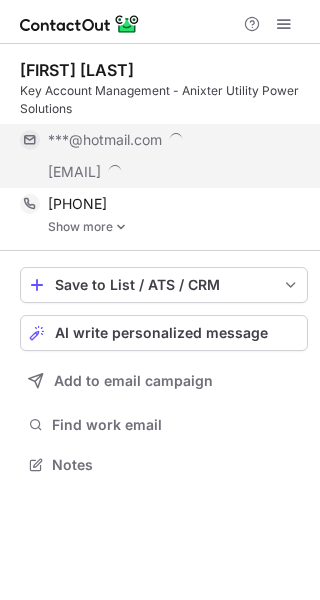 scroll, scrollTop: 10, scrollLeft: 10, axis: both 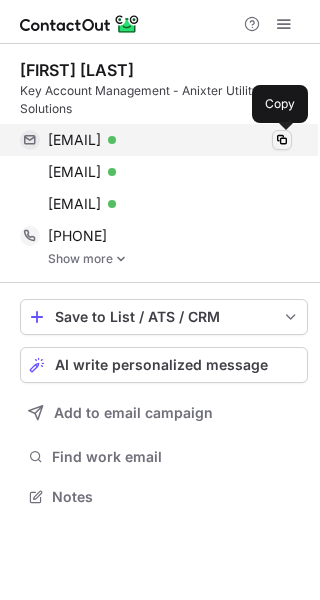 click at bounding box center [282, 140] 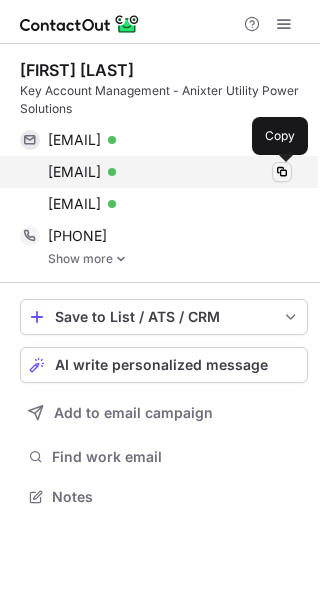 click at bounding box center (282, 172) 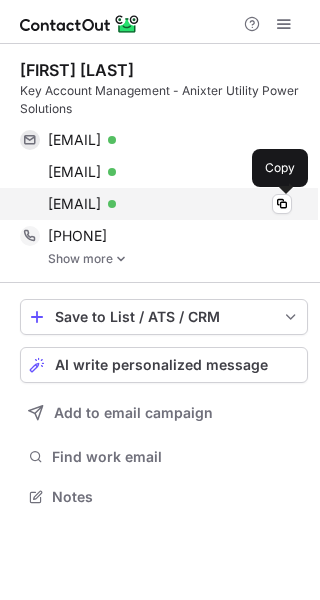 drag, startPoint x: 277, startPoint y: 212, endPoint x: 261, endPoint y: 215, distance: 16.27882 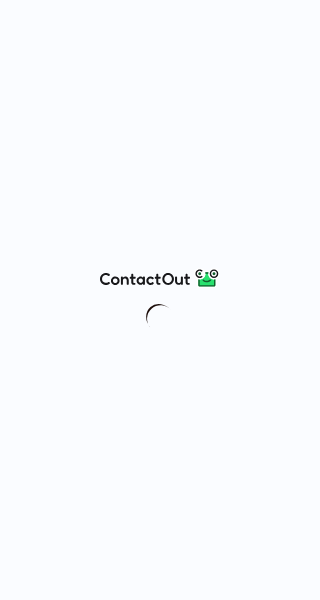 scroll, scrollTop: 0, scrollLeft: 0, axis: both 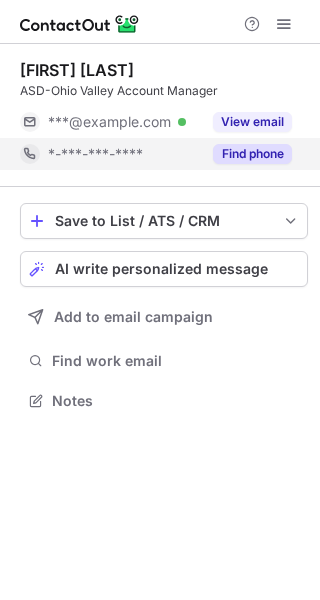 click on "Find phone" at bounding box center (252, 154) 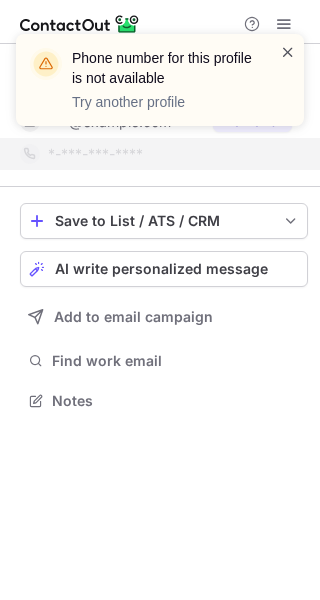 click at bounding box center (288, 52) 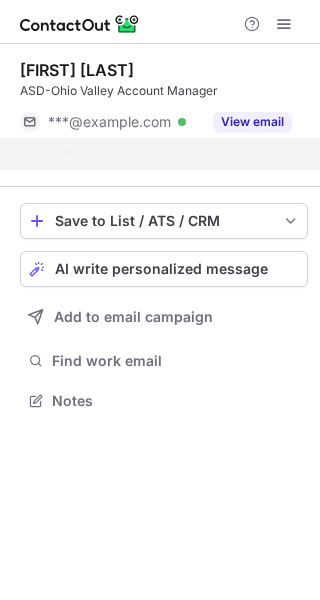 click on "Phone number for this profile is not available Try another profile" at bounding box center (160, 80) 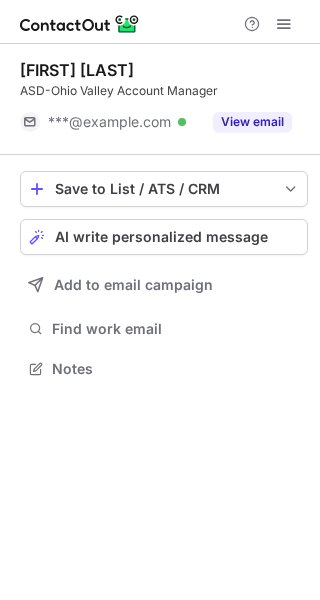 scroll, scrollTop: 355, scrollLeft: 320, axis: both 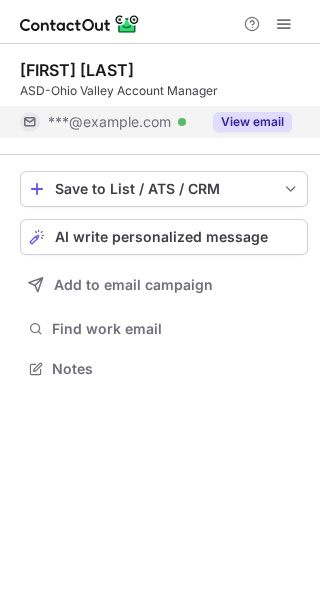 click on "View email" at bounding box center [252, 122] 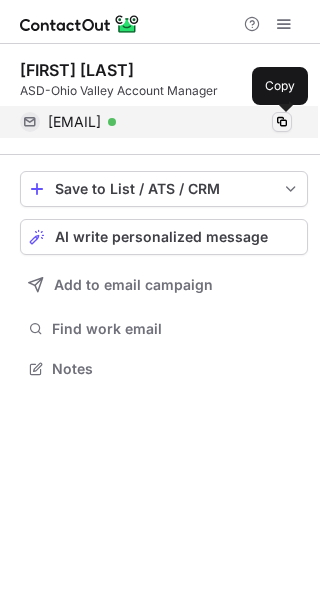 click at bounding box center (282, 122) 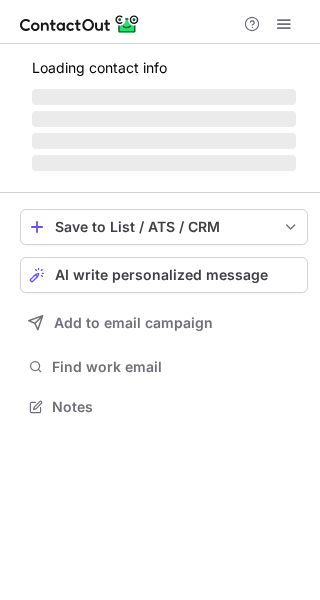 scroll, scrollTop: 0, scrollLeft: 0, axis: both 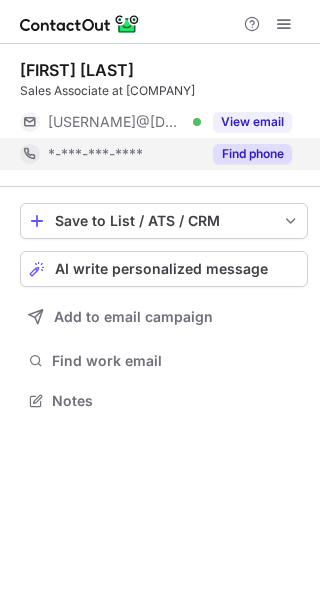 click on "Find phone" at bounding box center (252, 154) 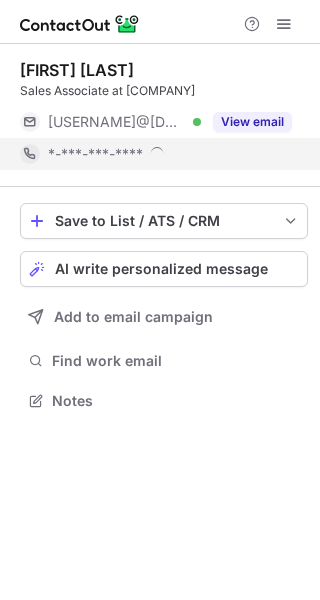 scroll, scrollTop: 10, scrollLeft: 10, axis: both 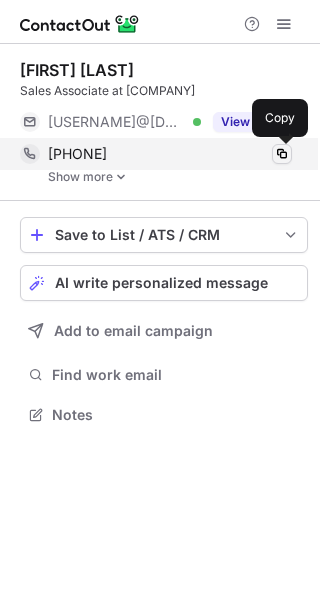 click at bounding box center [282, 154] 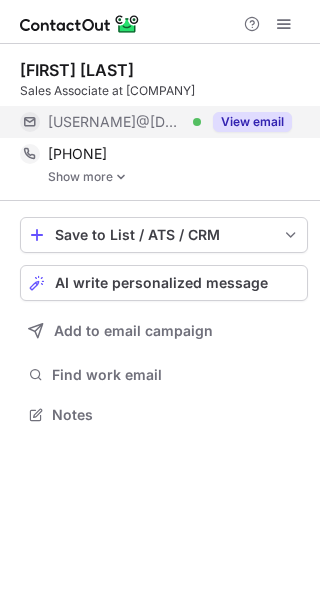 click on "View email" at bounding box center (252, 122) 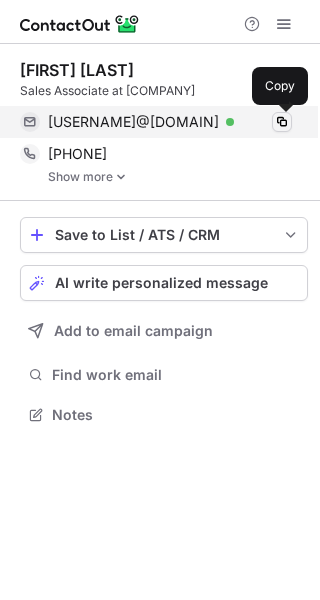 click at bounding box center (282, 122) 